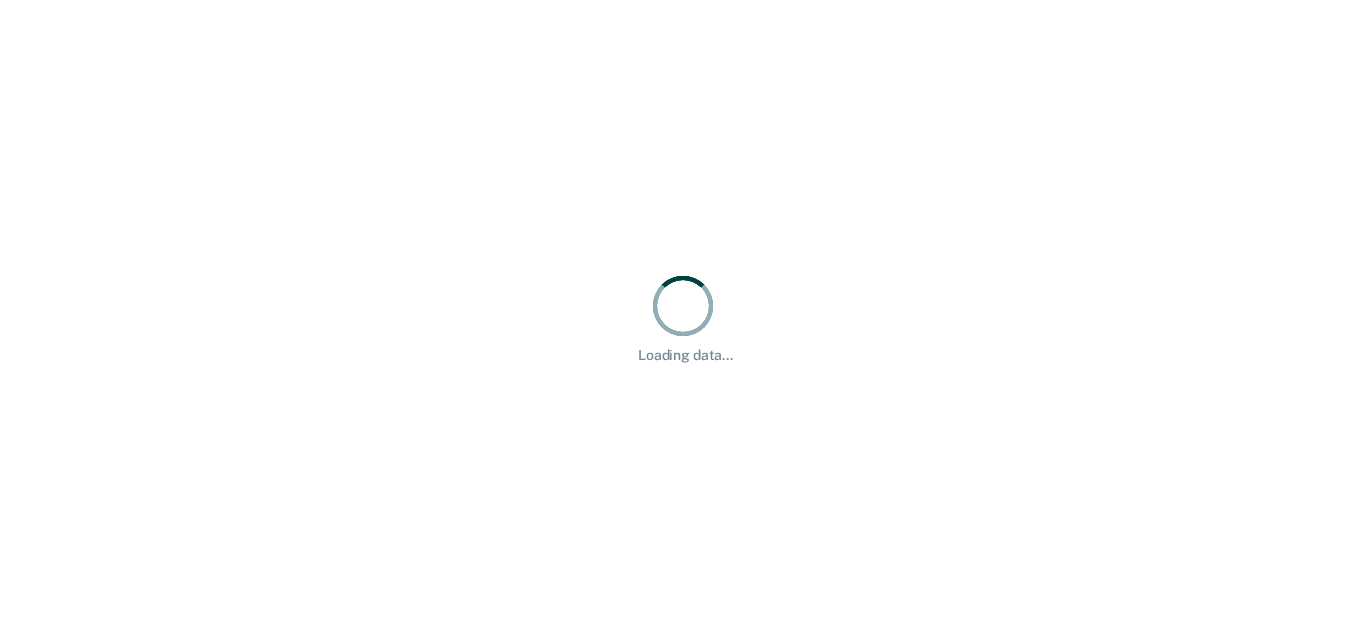 scroll, scrollTop: 0, scrollLeft: 0, axis: both 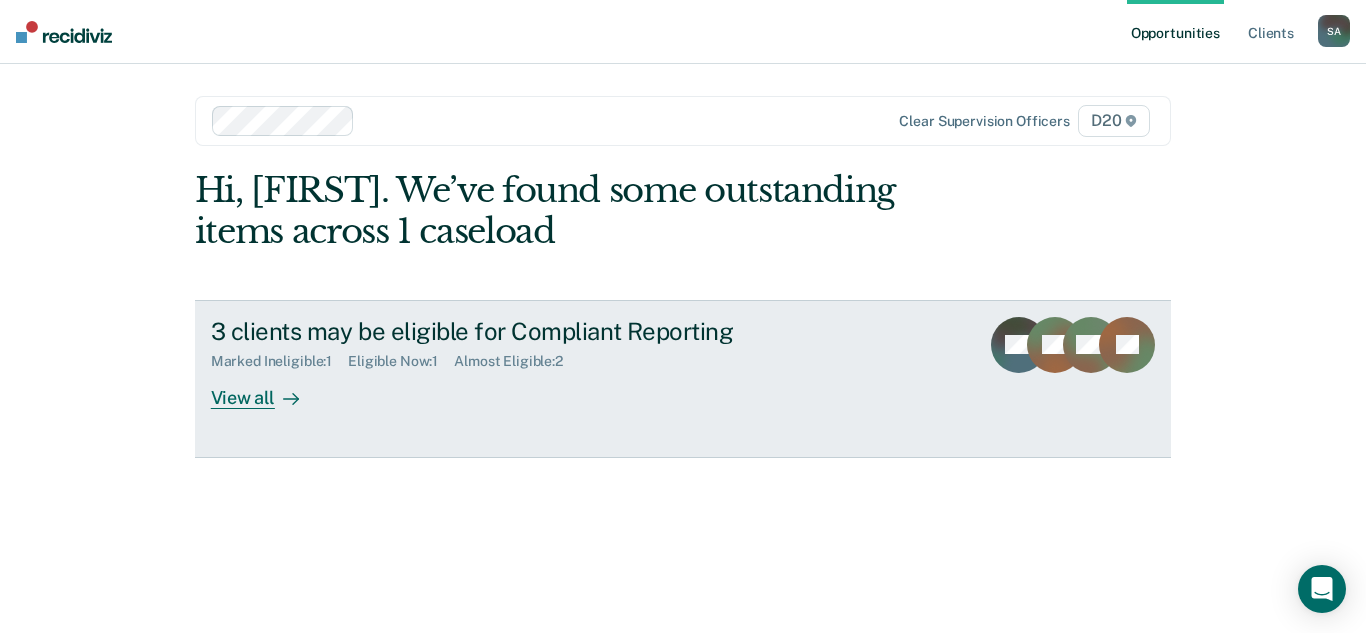 click on "Marked Ineligible : 1 Eligible Now : 1 Almost Eligible : 2" at bounding box center [562, 357] 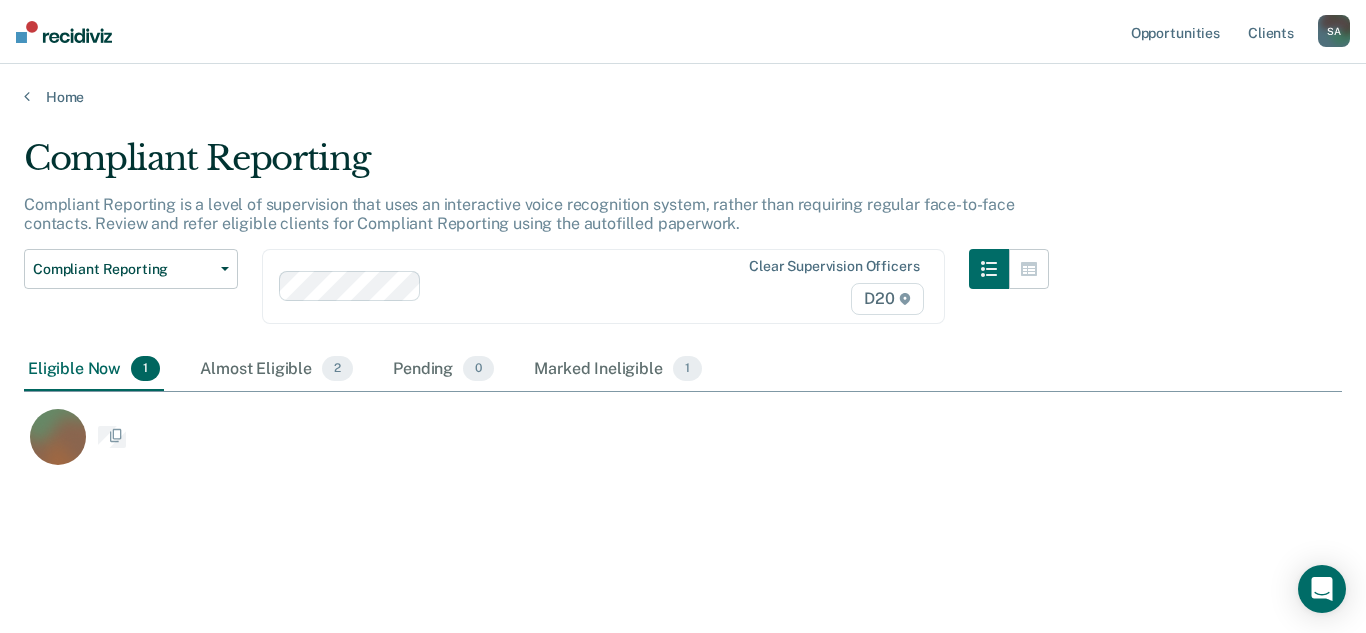 scroll, scrollTop: 16, scrollLeft: 16, axis: both 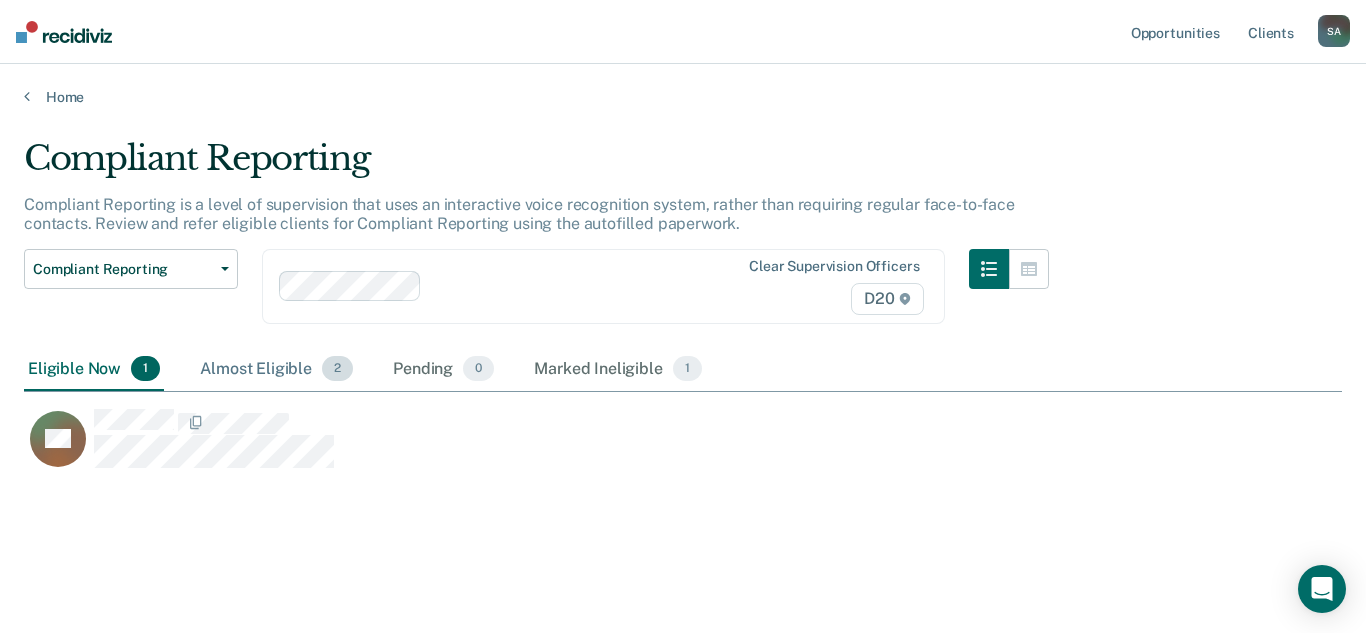 click on "Almost Eligible 2" at bounding box center [276, 370] 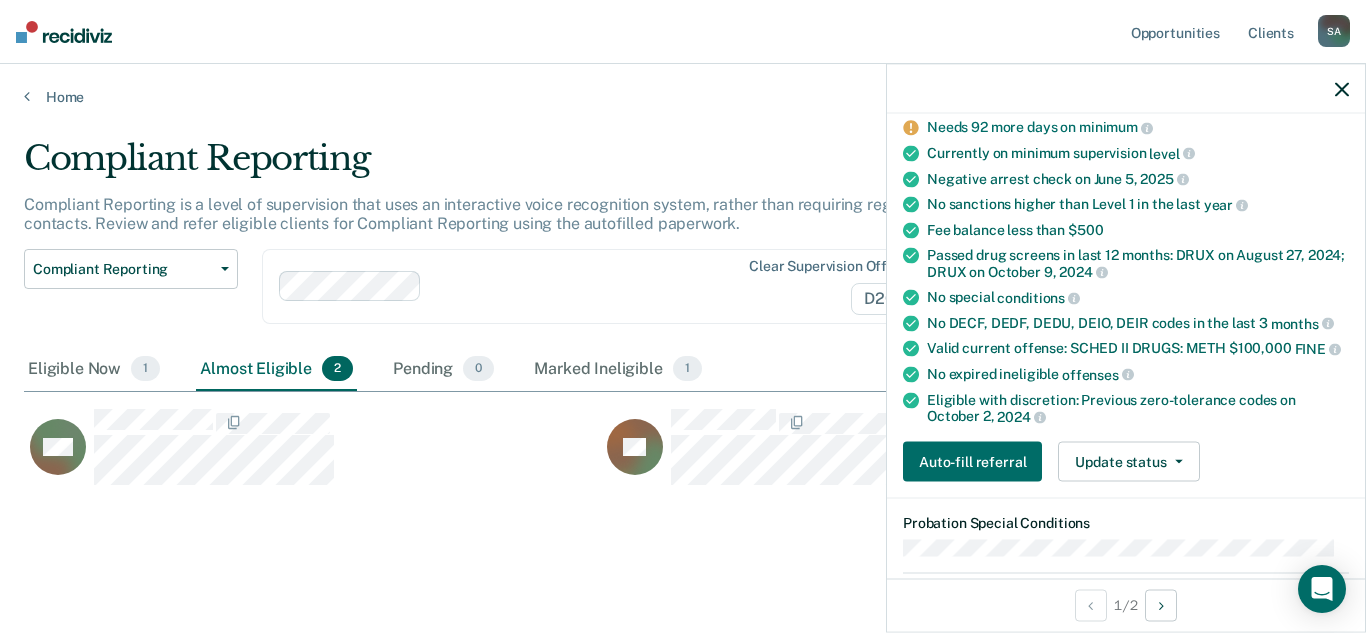 scroll, scrollTop: 174, scrollLeft: 0, axis: vertical 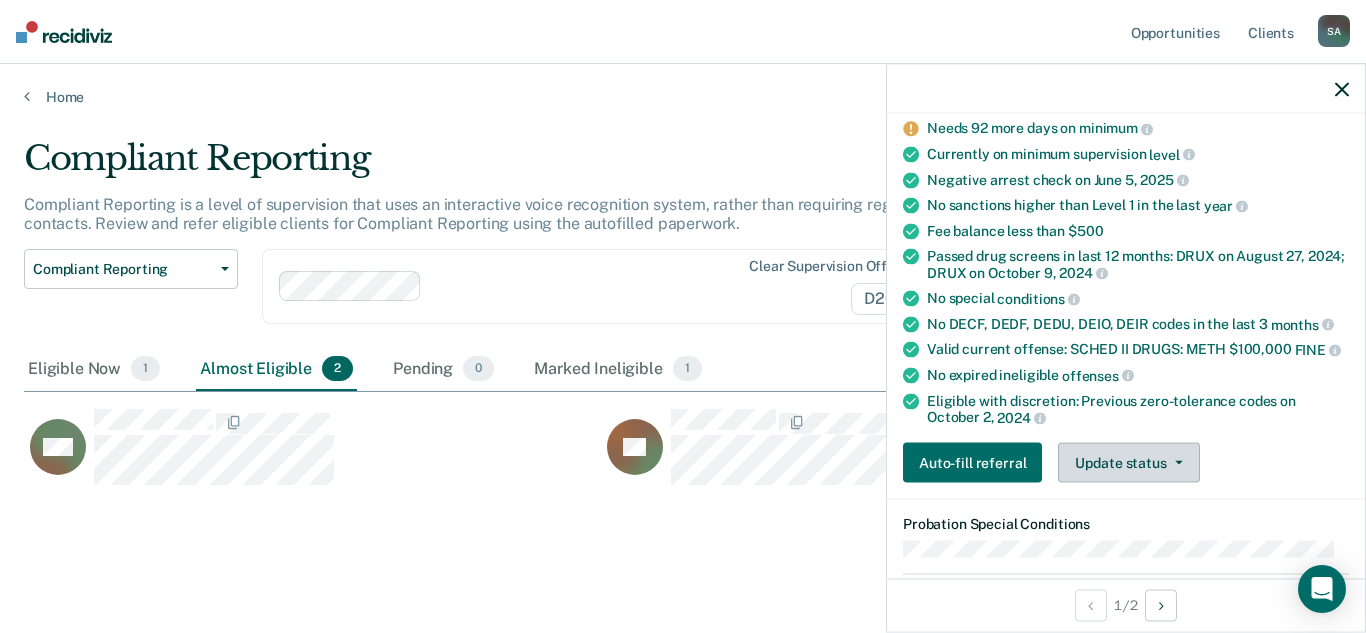 click on "Update status" at bounding box center (1128, 463) 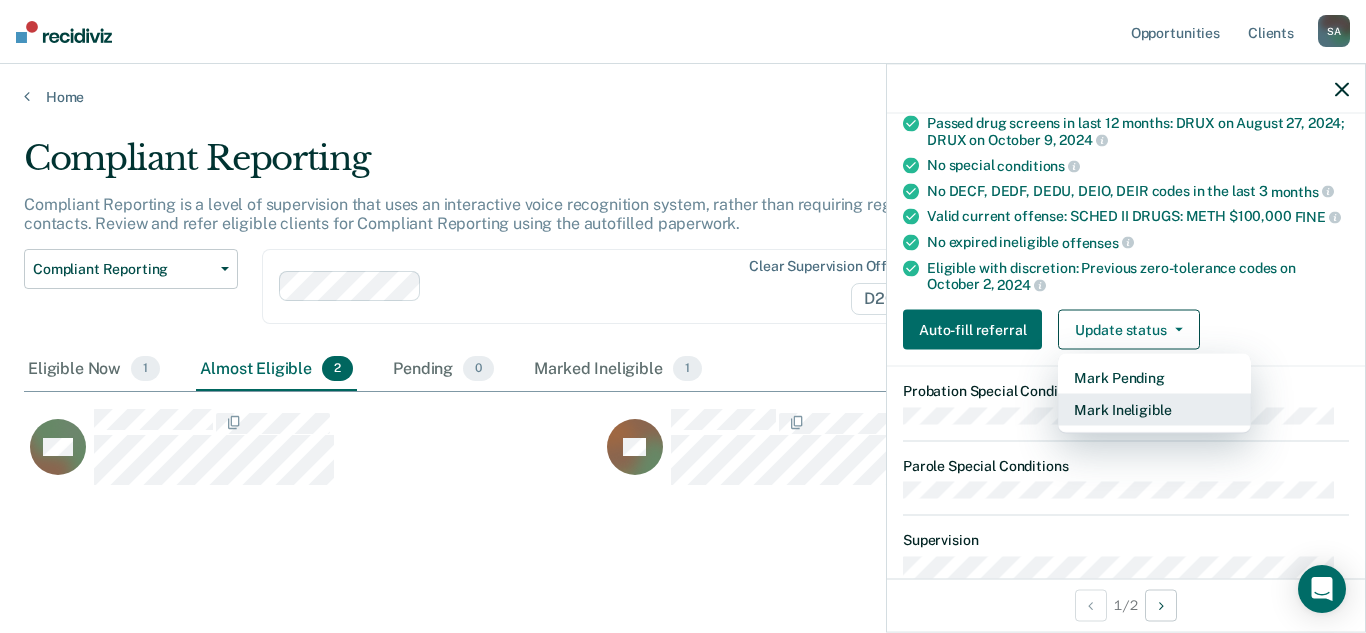 click on "Mark Ineligible" at bounding box center [1154, 410] 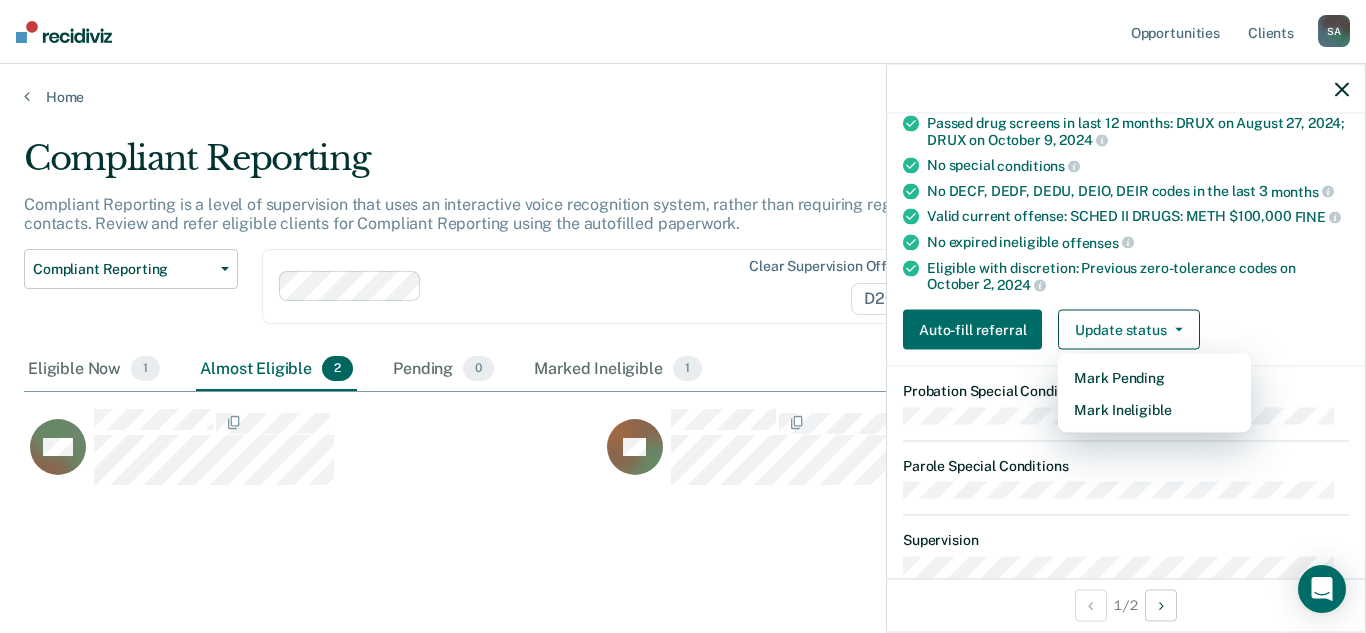 scroll, scrollTop: 212, scrollLeft: 0, axis: vertical 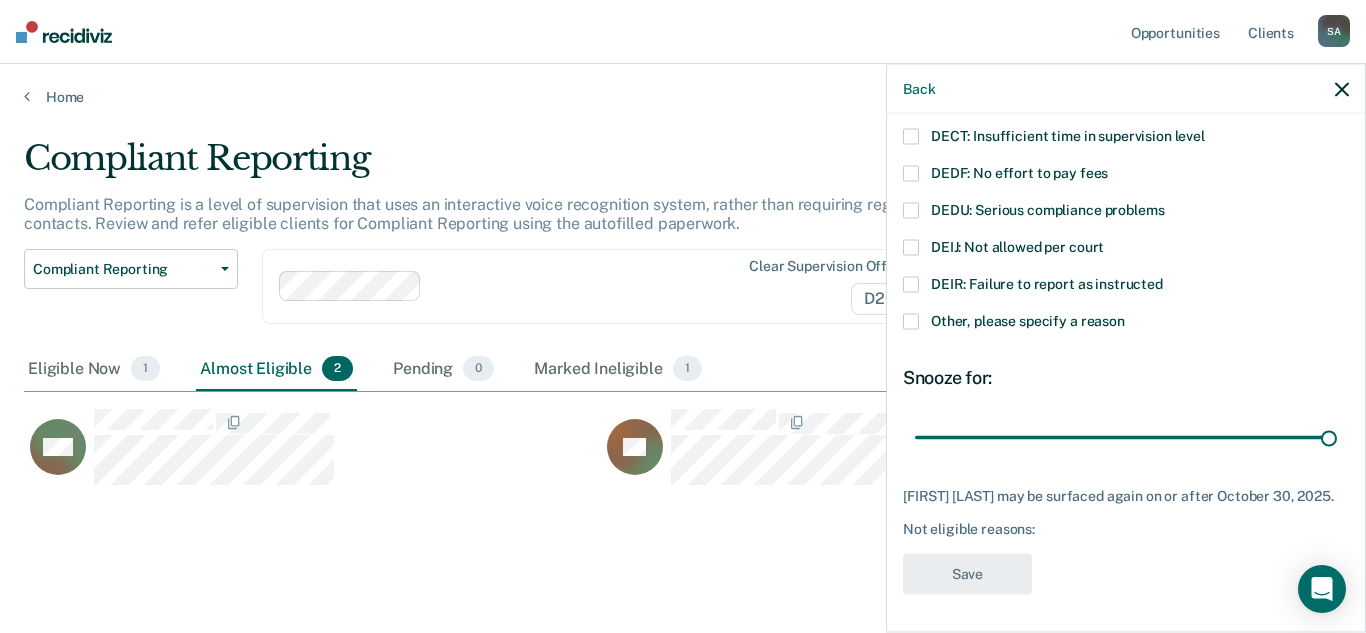 drag, startPoint x: 1059, startPoint y: 432, endPoint x: 1365, endPoint y: 415, distance: 306.47186 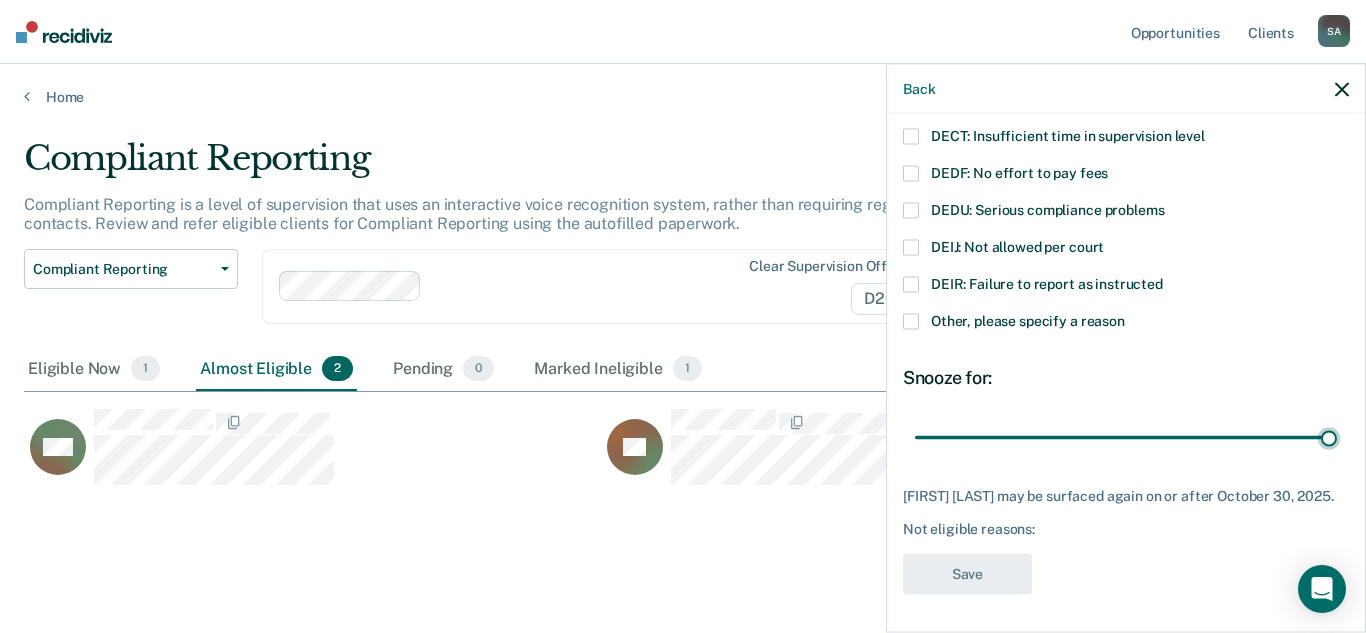 type on "90" 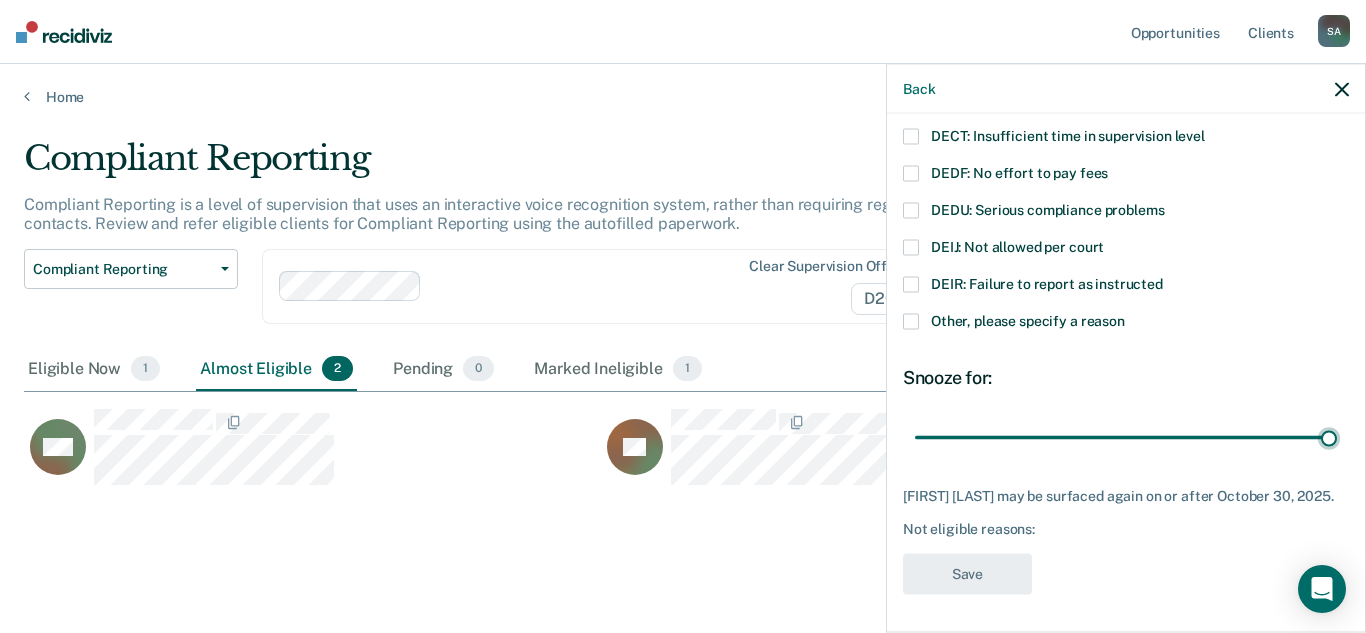click at bounding box center (1126, 437) 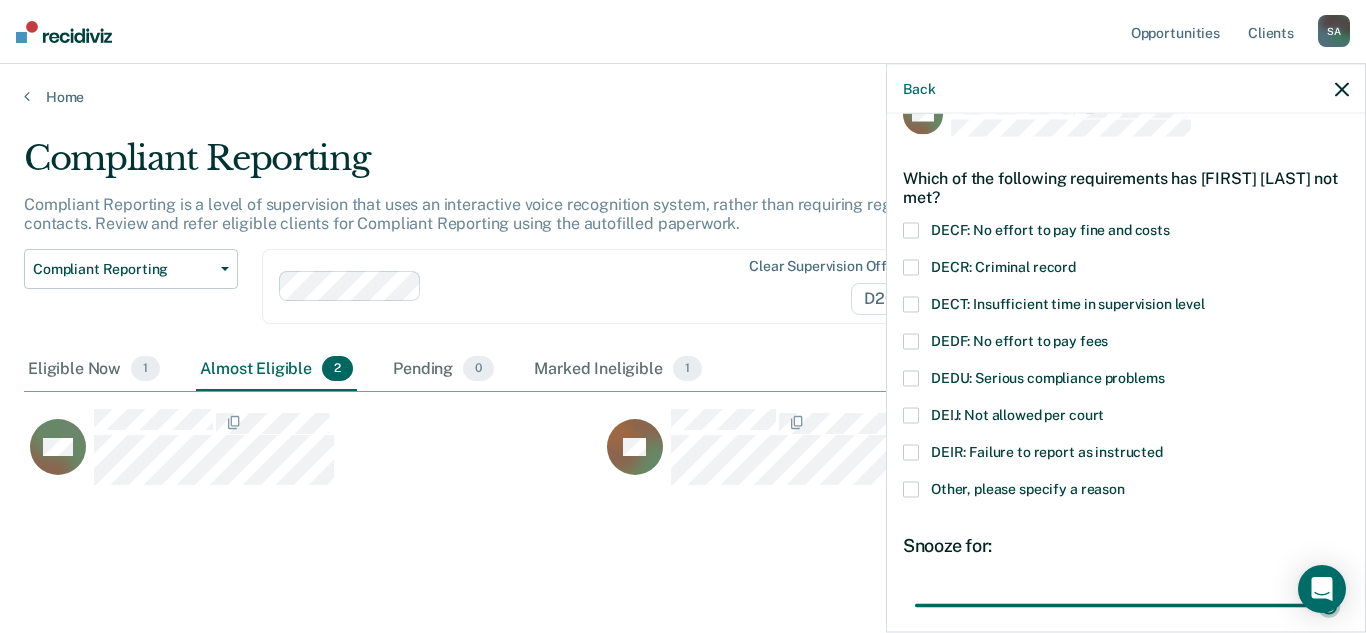 scroll, scrollTop: 42, scrollLeft: 0, axis: vertical 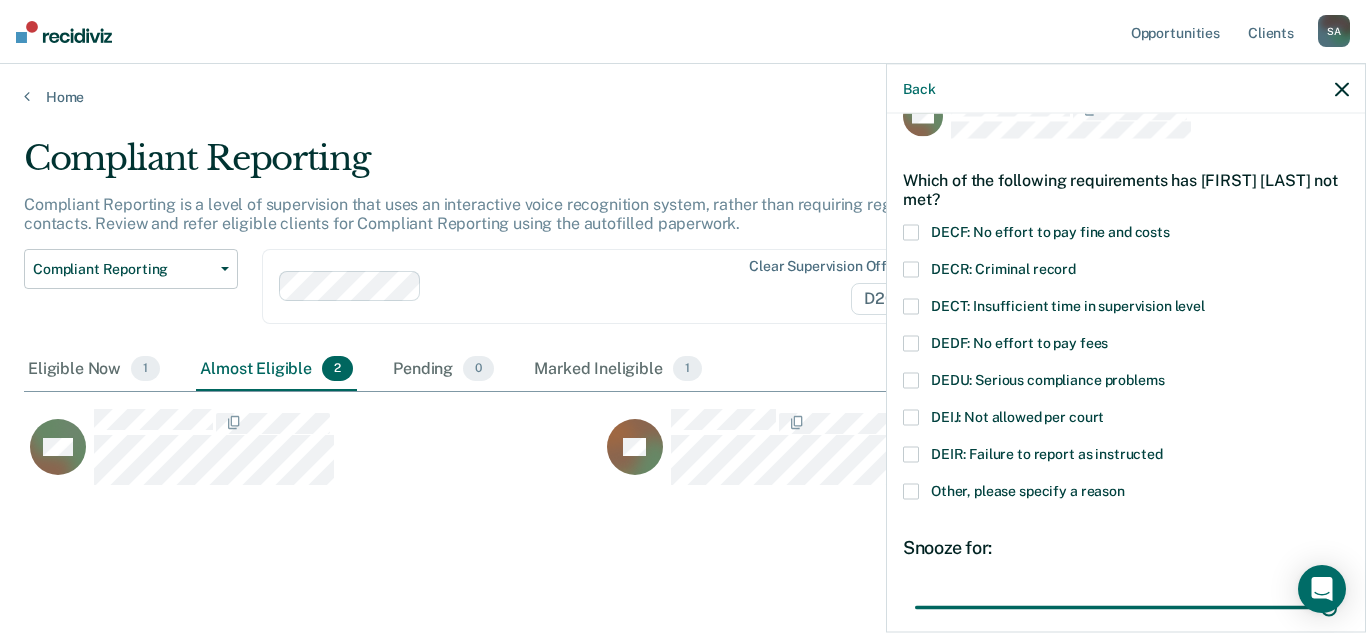 click on "Other, please specify a reason" at bounding box center (1028, 491) 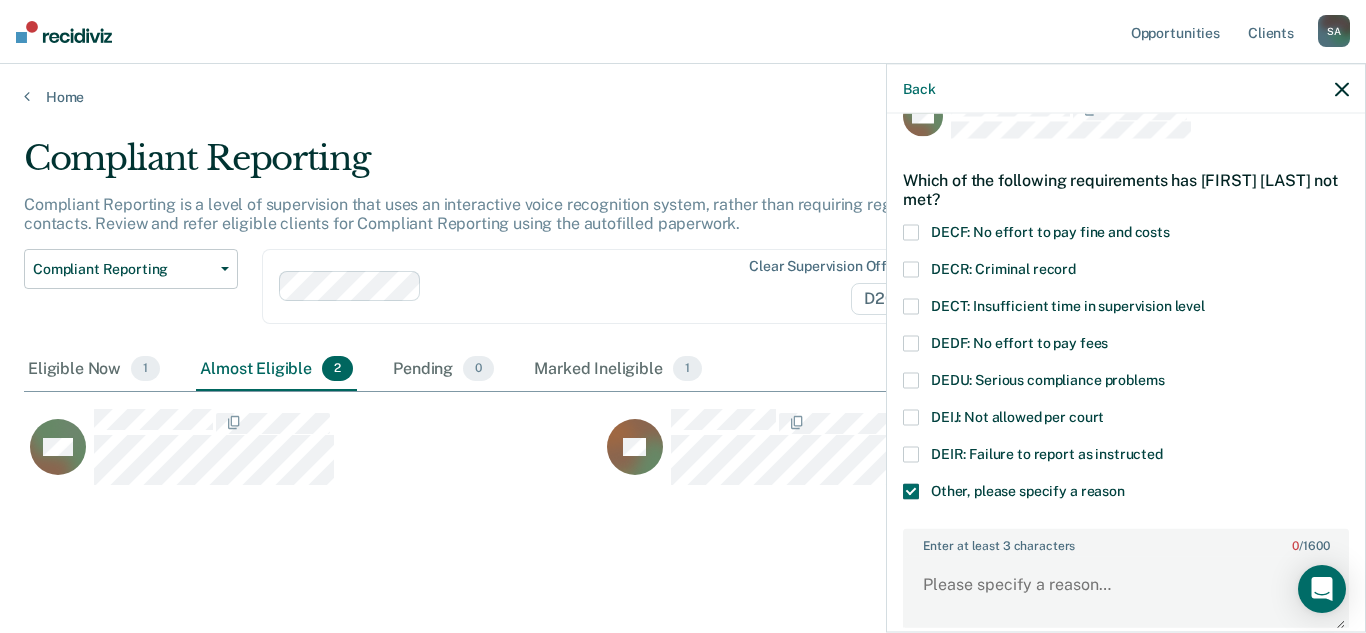 scroll, scrollTop: 117, scrollLeft: 0, axis: vertical 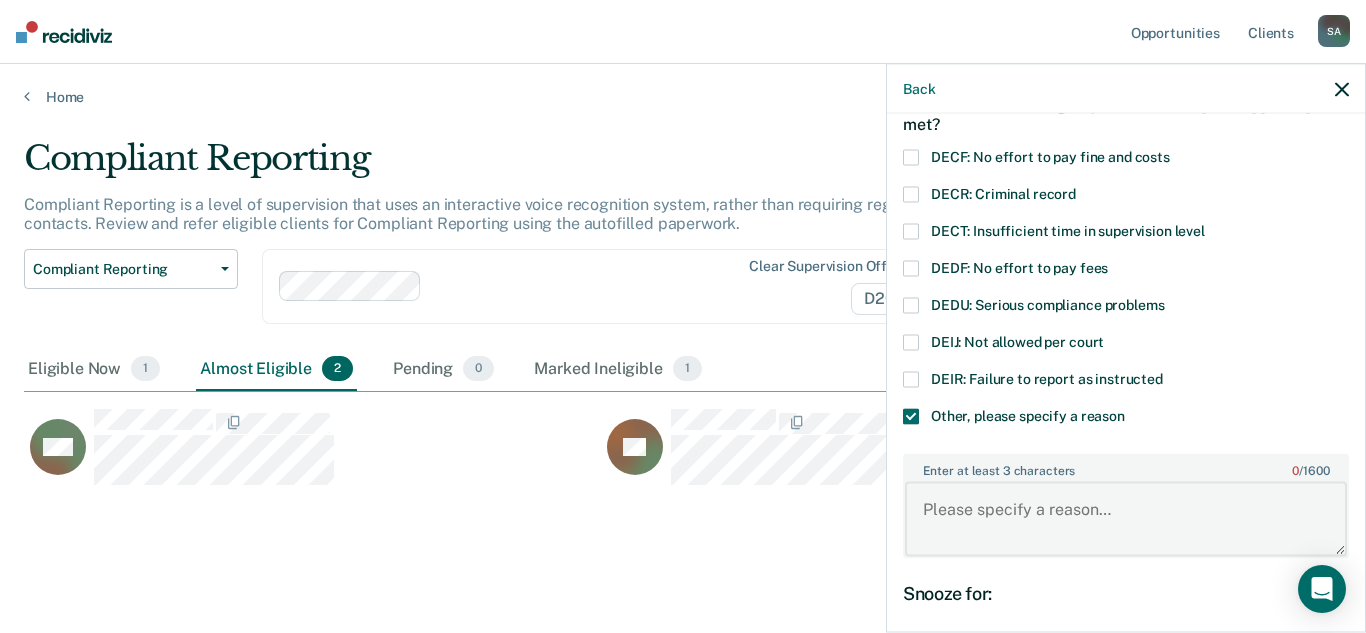 click on "Enter at least 3 characters 0  /  1600" at bounding box center [1126, 519] 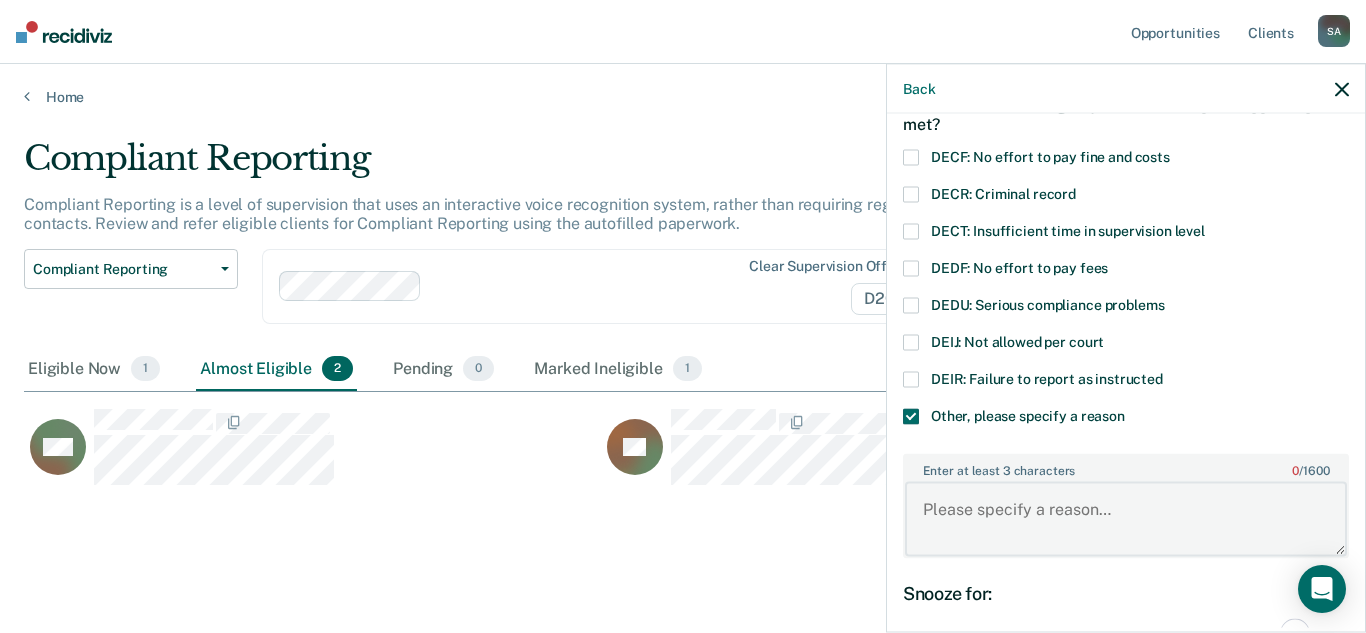 scroll, scrollTop: 117, scrollLeft: 0, axis: vertical 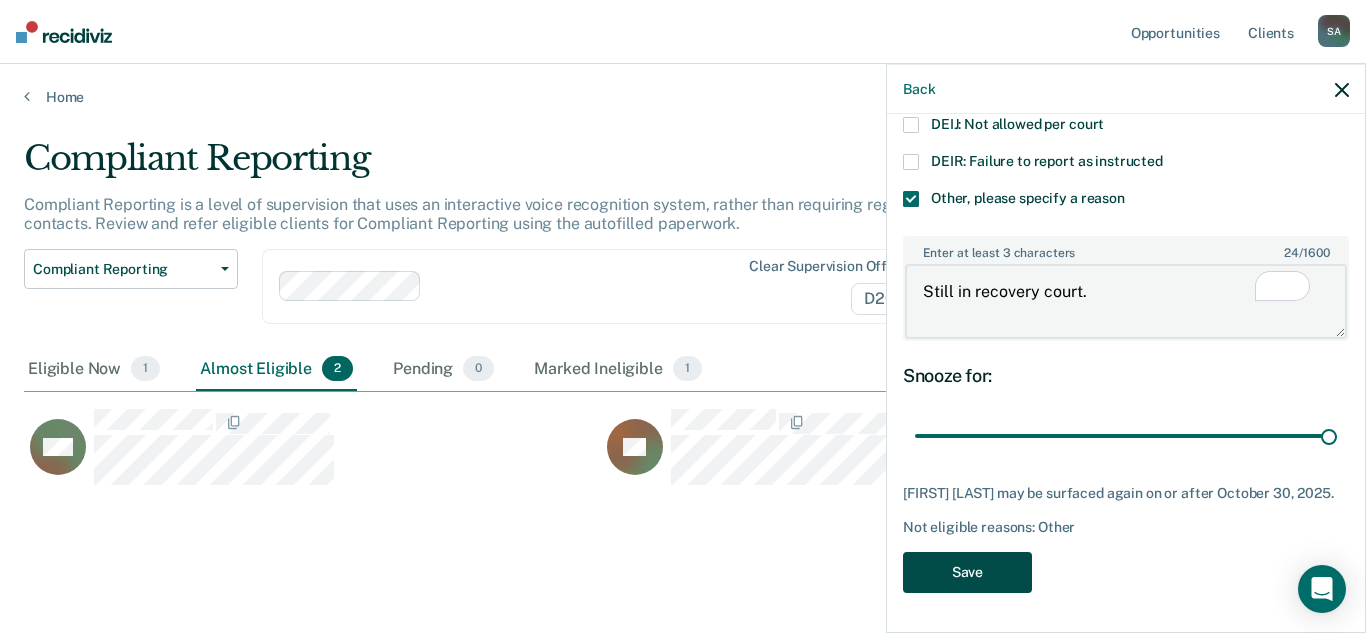 type on "Still in recovery court." 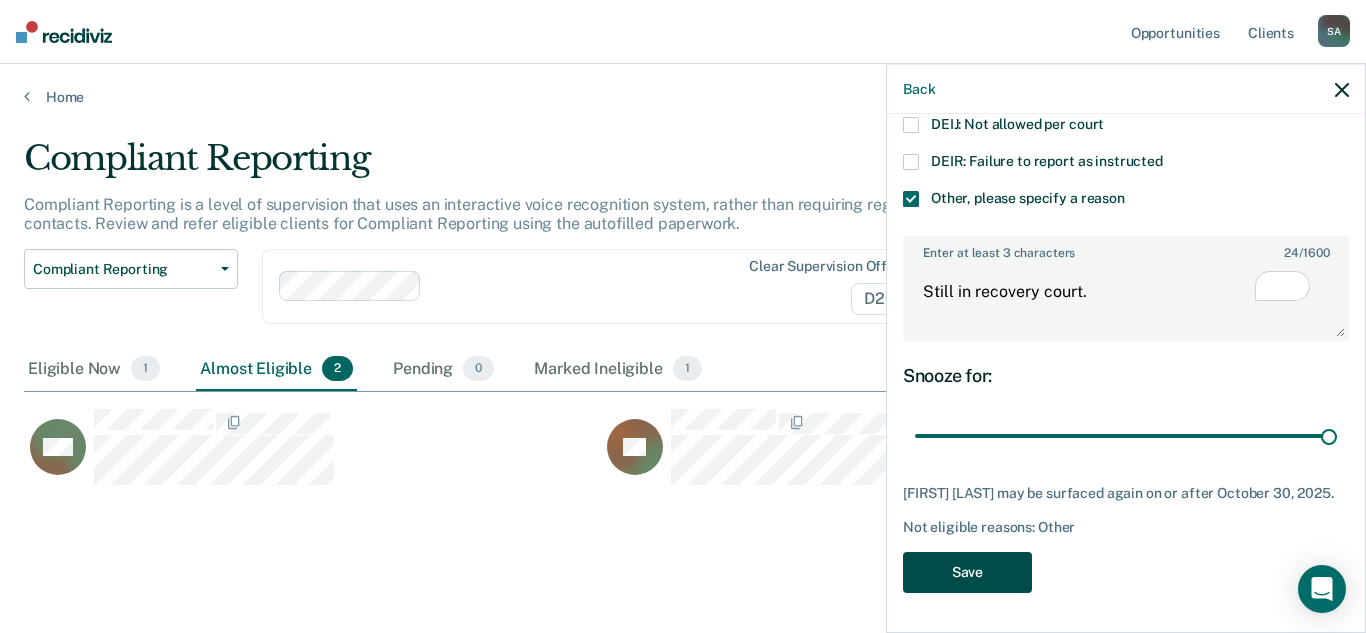 click on "Save" at bounding box center (967, 571) 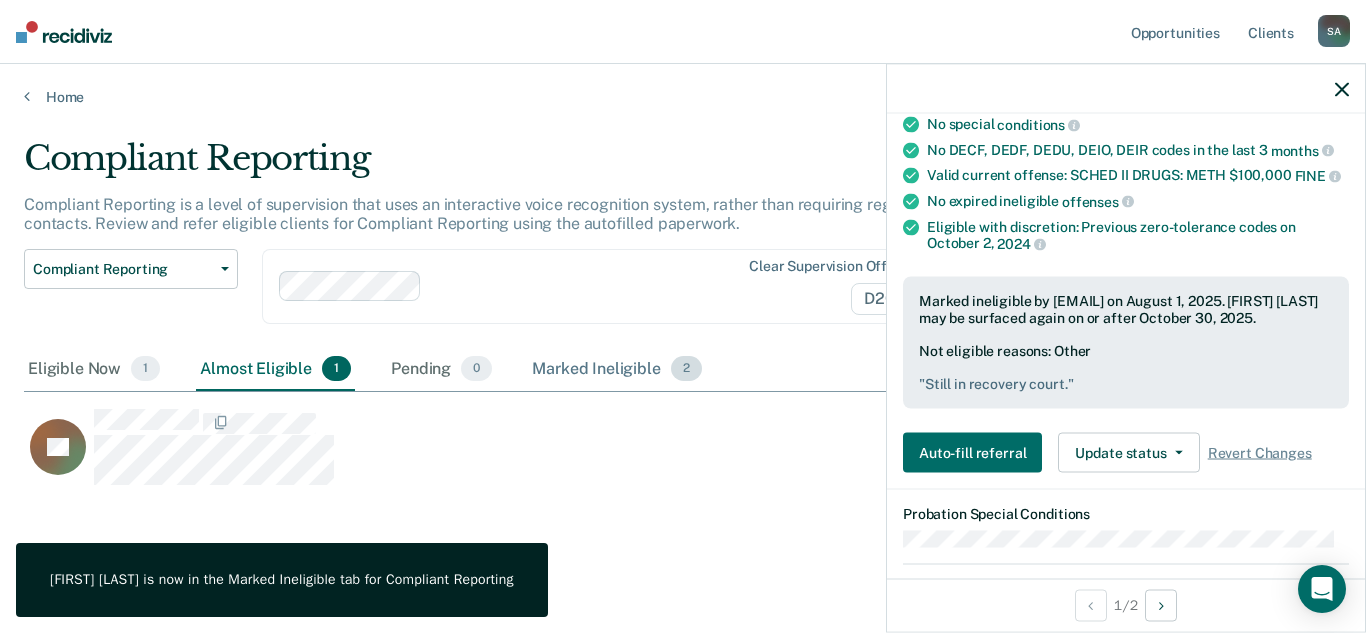 click on "Marked Ineligible 2" at bounding box center [617, 370] 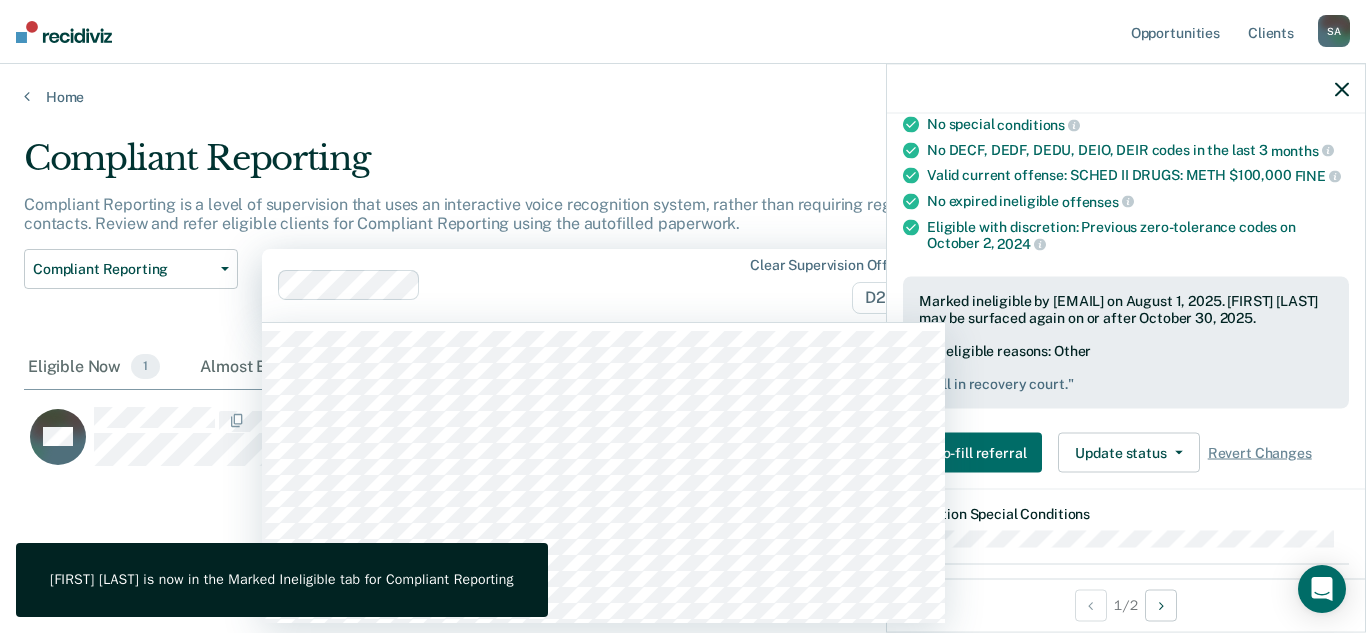 click on "Clear supervision officers D20" at bounding box center [603, 285] 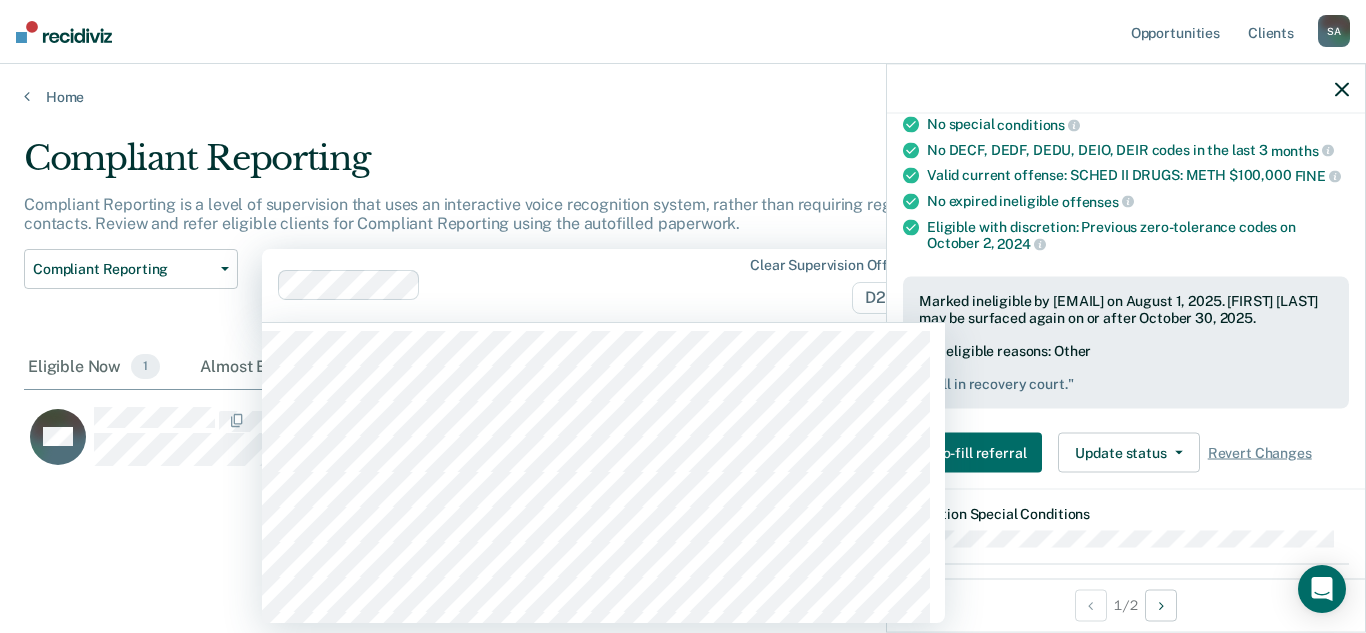 click on "Compliant Reporting" at bounding box center [536, 166] 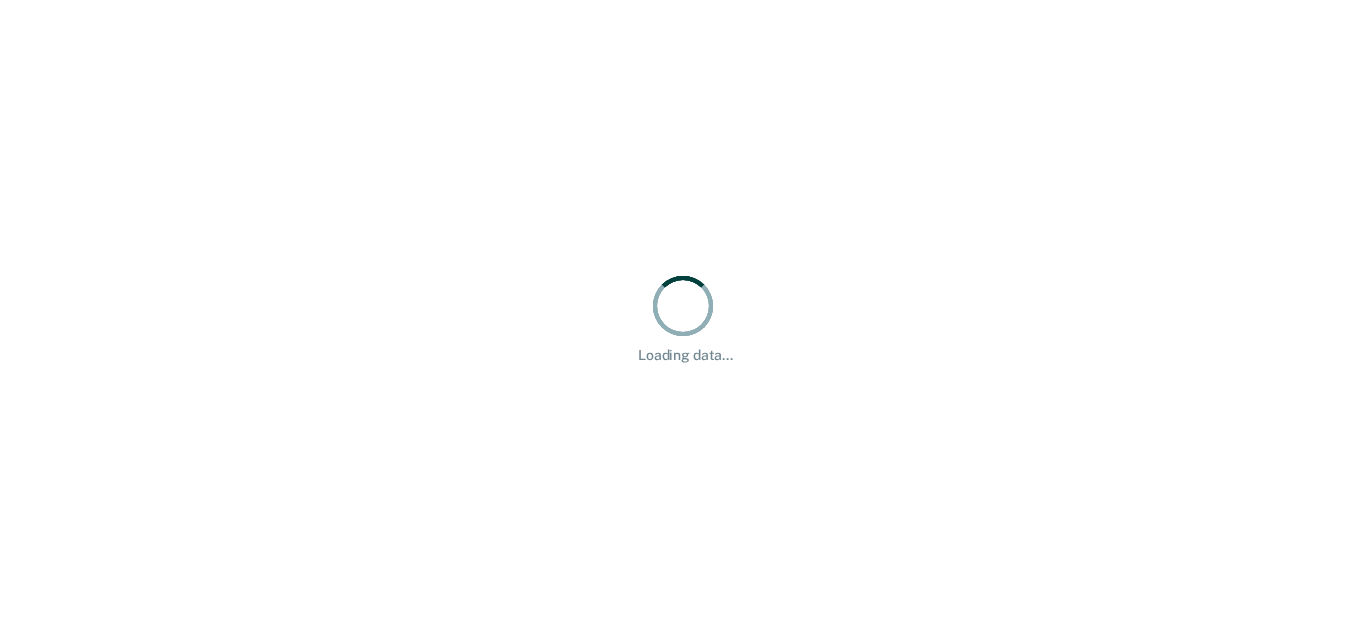 scroll, scrollTop: 0, scrollLeft: 0, axis: both 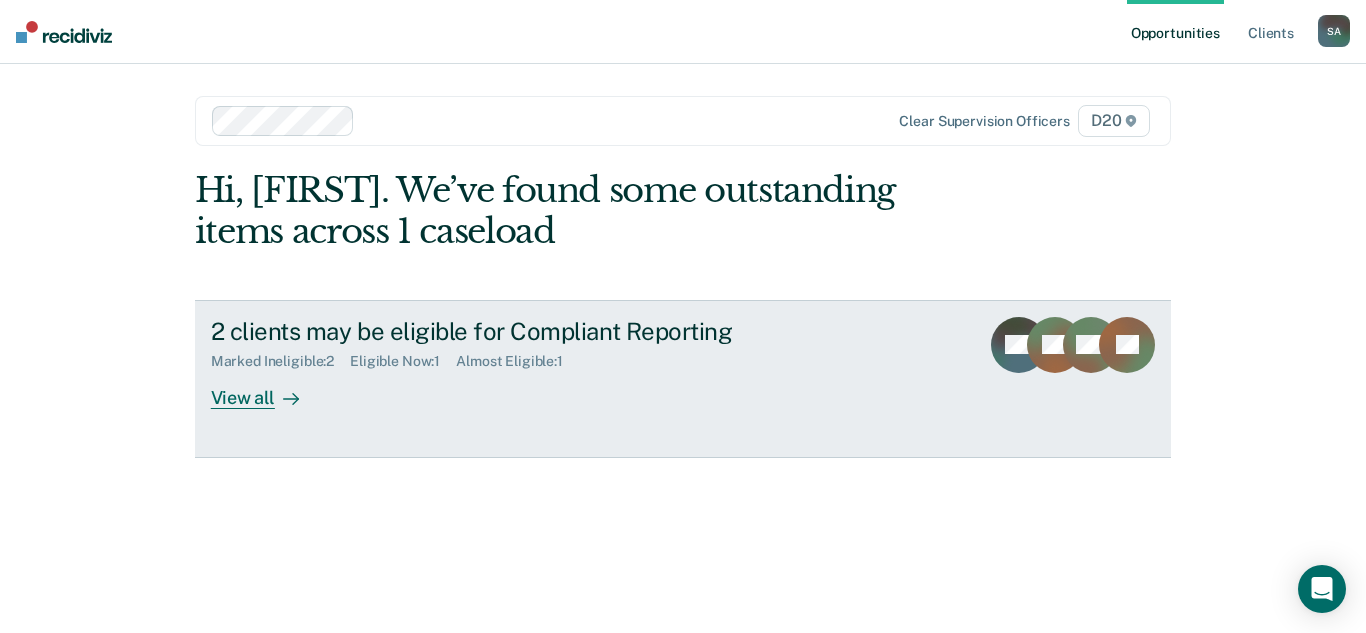 click on "Marked Ineligible :  2 Eligible Now :  1 Almost Eligible :  1" at bounding box center (562, 357) 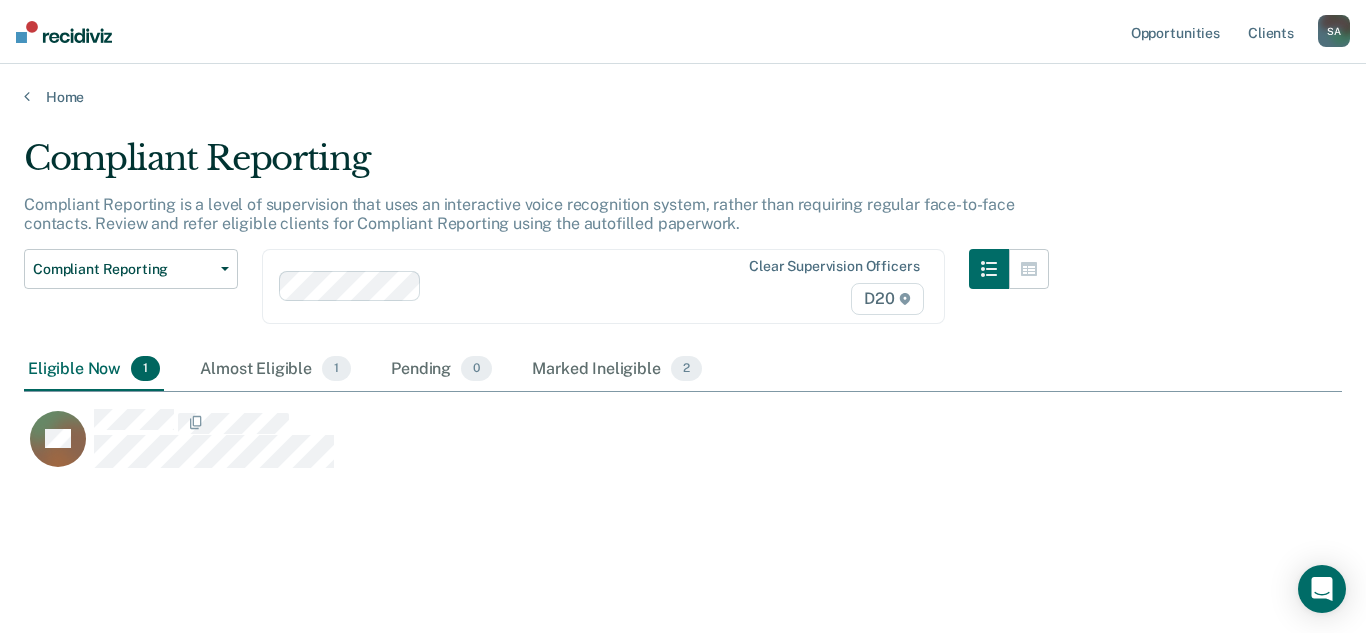scroll, scrollTop: 16, scrollLeft: 16, axis: both 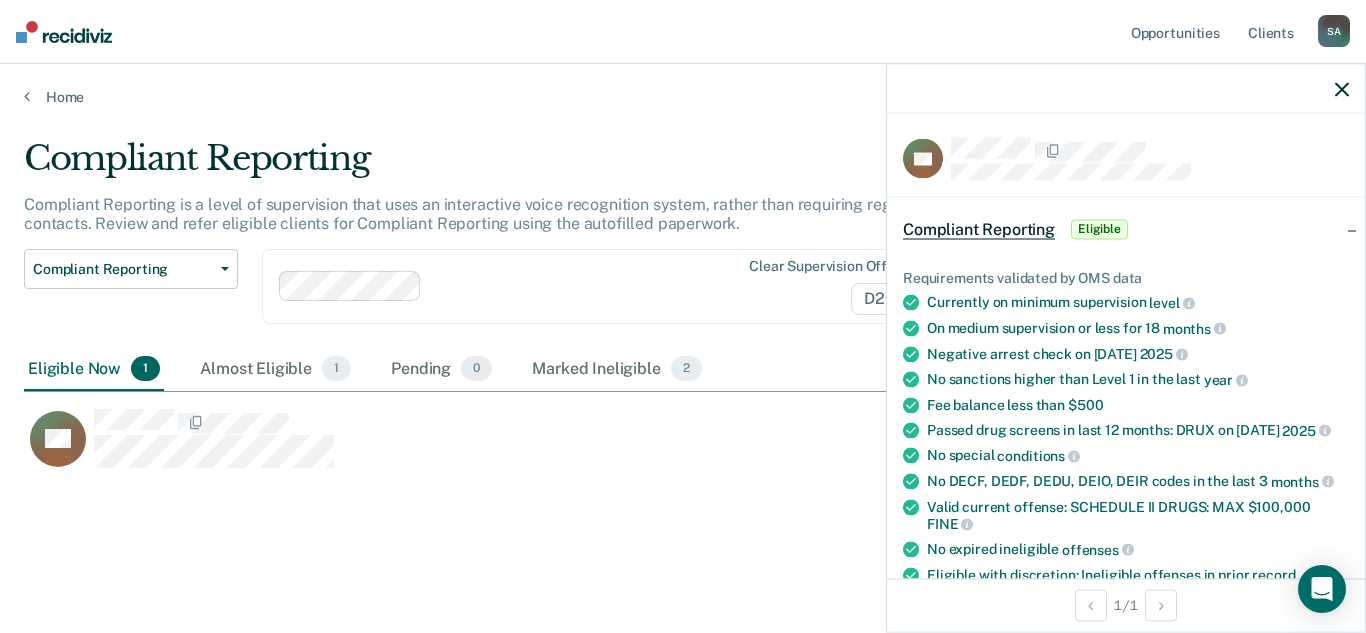 click 